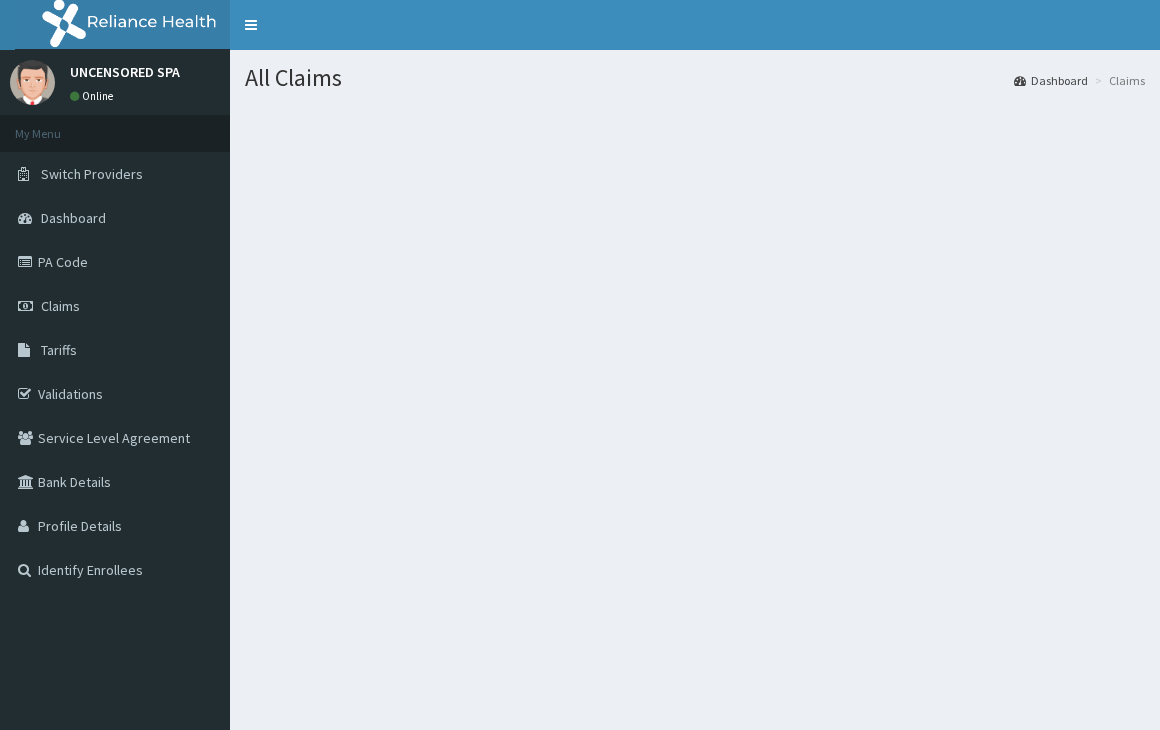 scroll, scrollTop: 0, scrollLeft: 0, axis: both 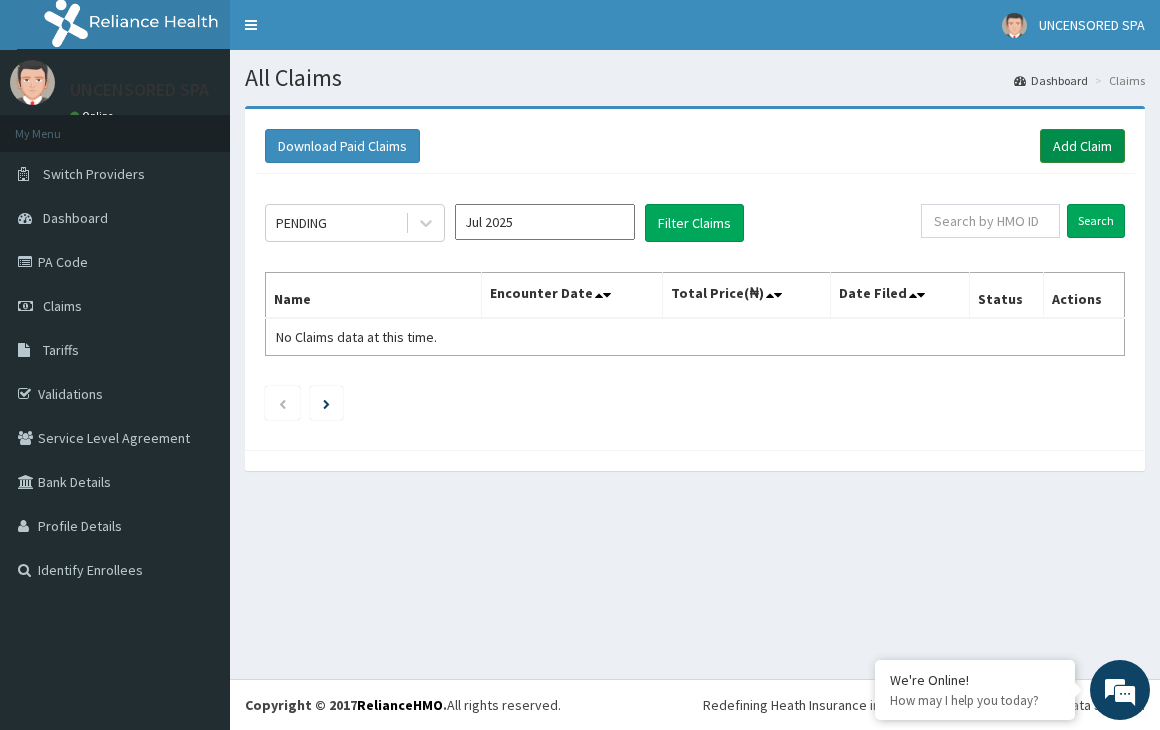 click on "Add Claim" at bounding box center [1082, 146] 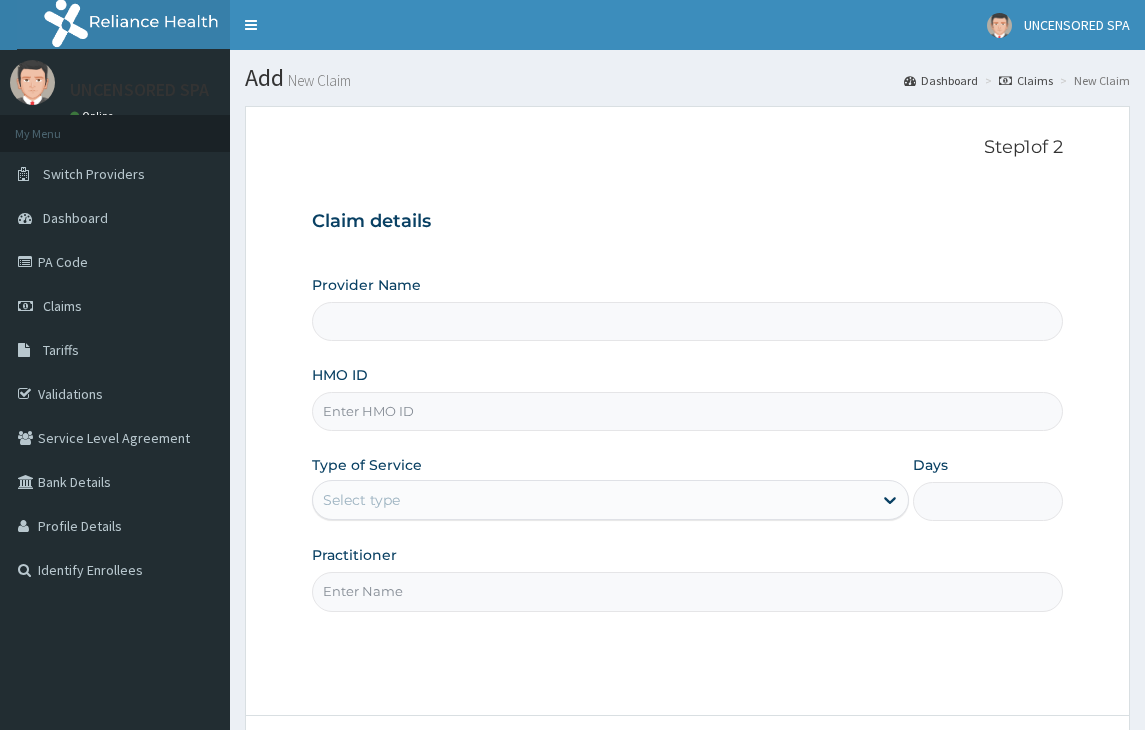 scroll, scrollTop: 0, scrollLeft: 0, axis: both 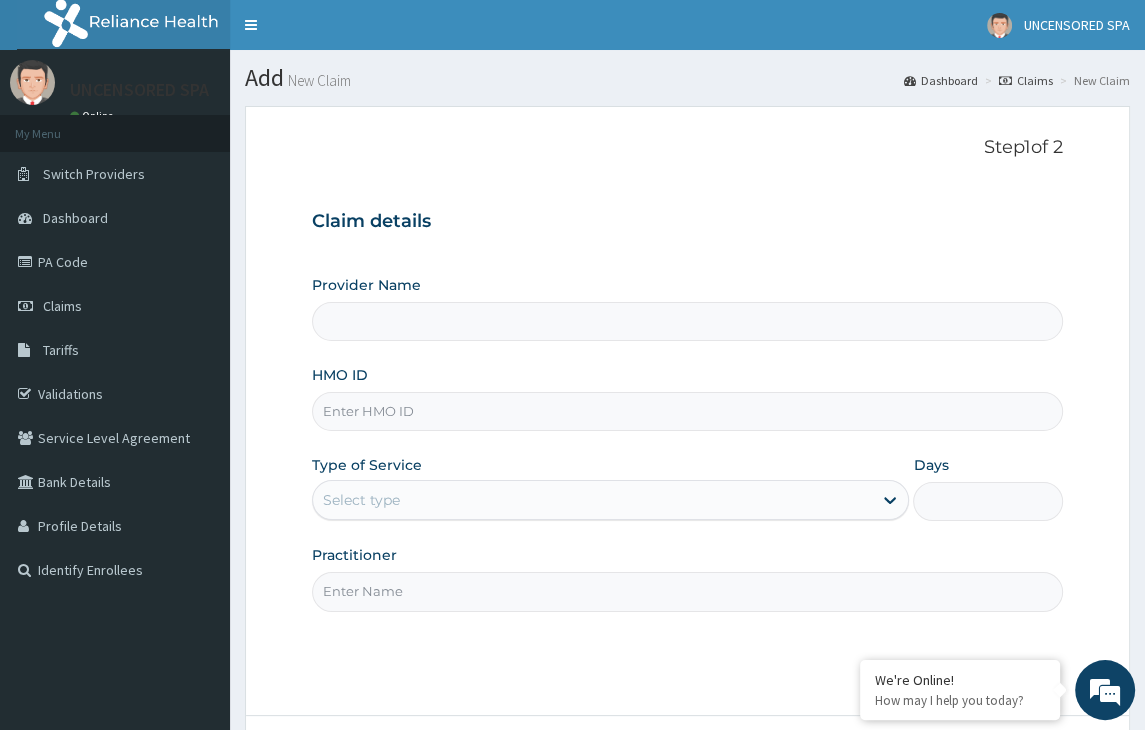 click on "HMO ID" at bounding box center (687, 411) 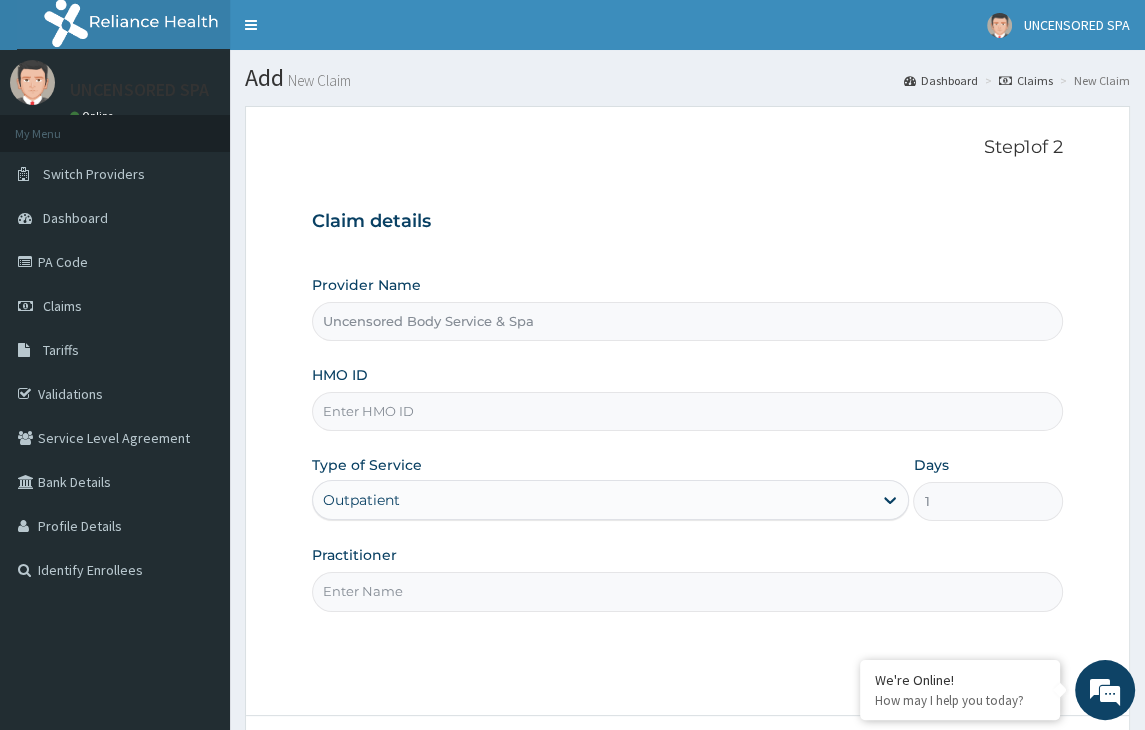 paste on "[CODE]" 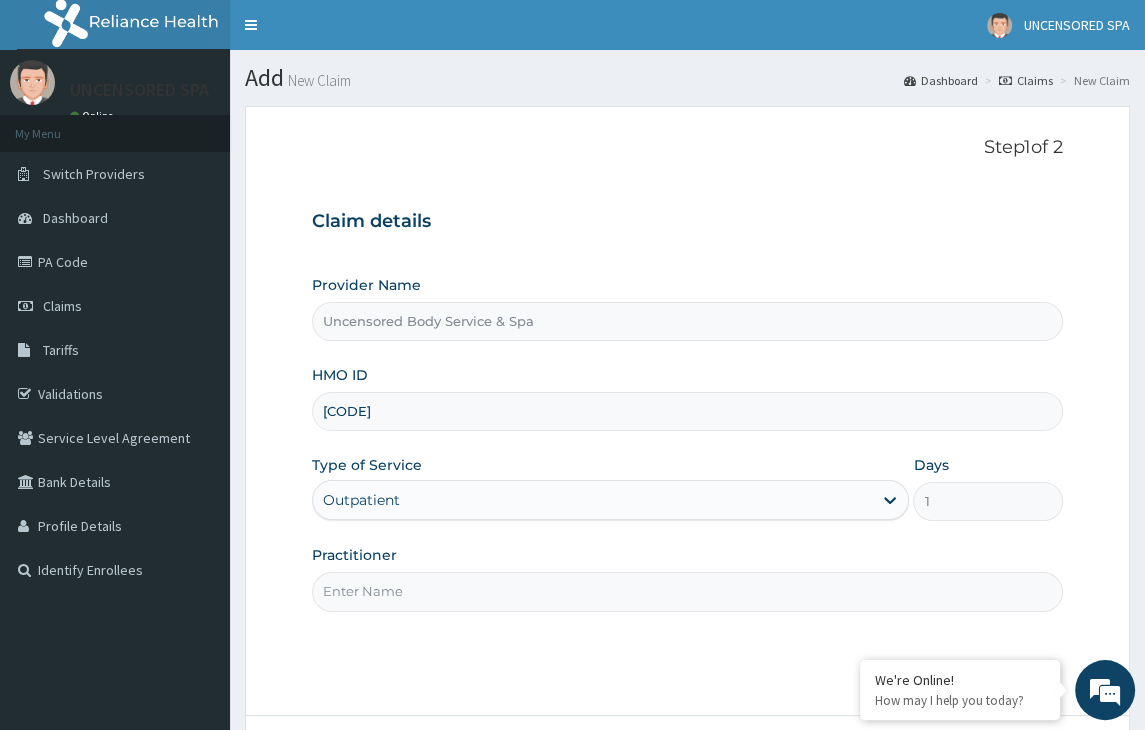 type on "CDT/10011/E" 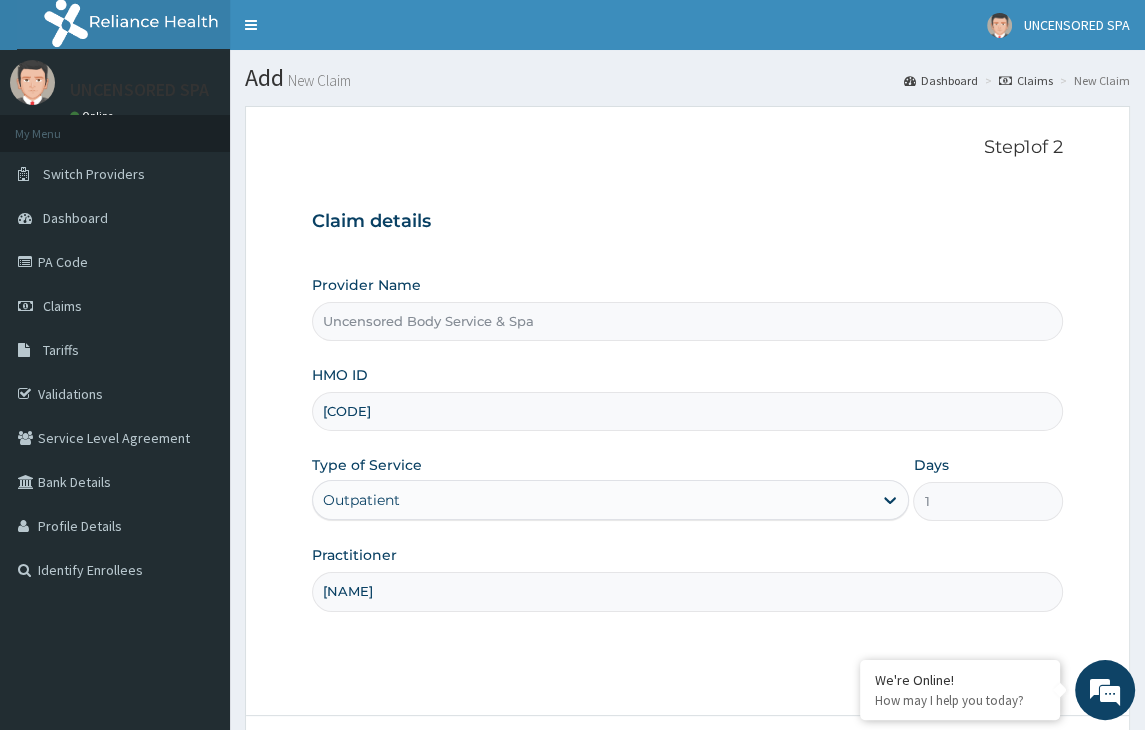 click on "Step  1  of 2 Claim details Provider Name Uncensored Body Service & Spa HMO ID CDT/10011/E Type of Service Outpatient Days 1 Practitioner Tejumola" at bounding box center (687, 411) 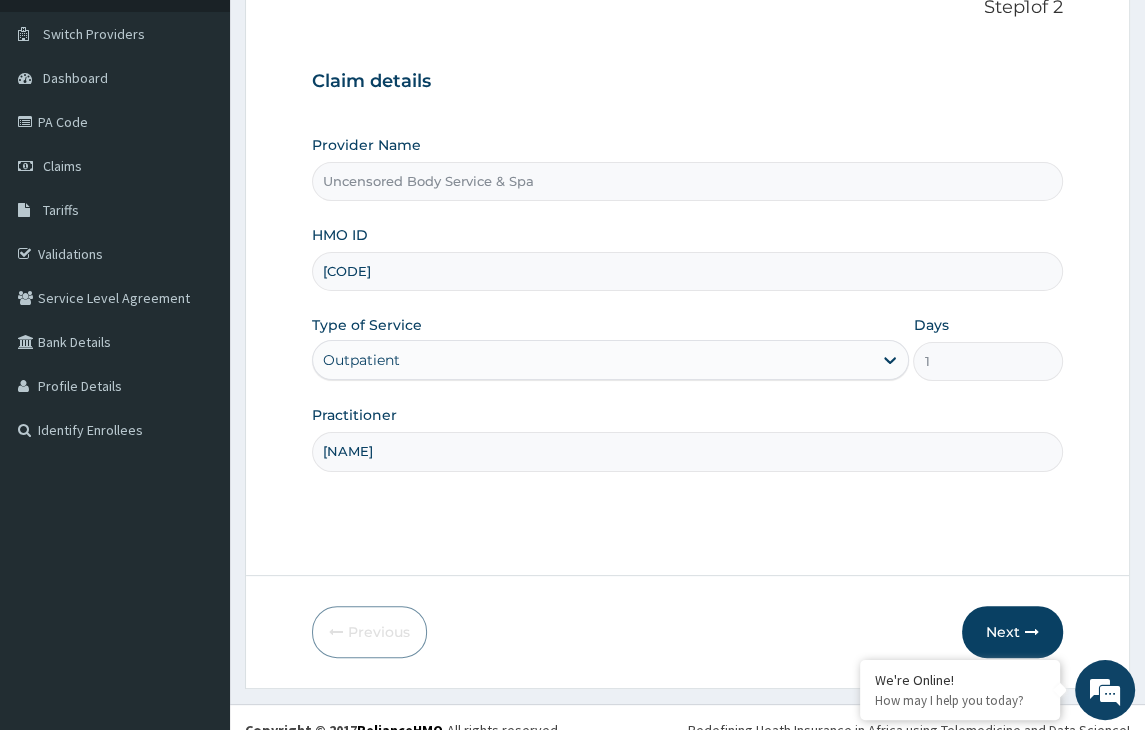 scroll, scrollTop: 164, scrollLeft: 0, axis: vertical 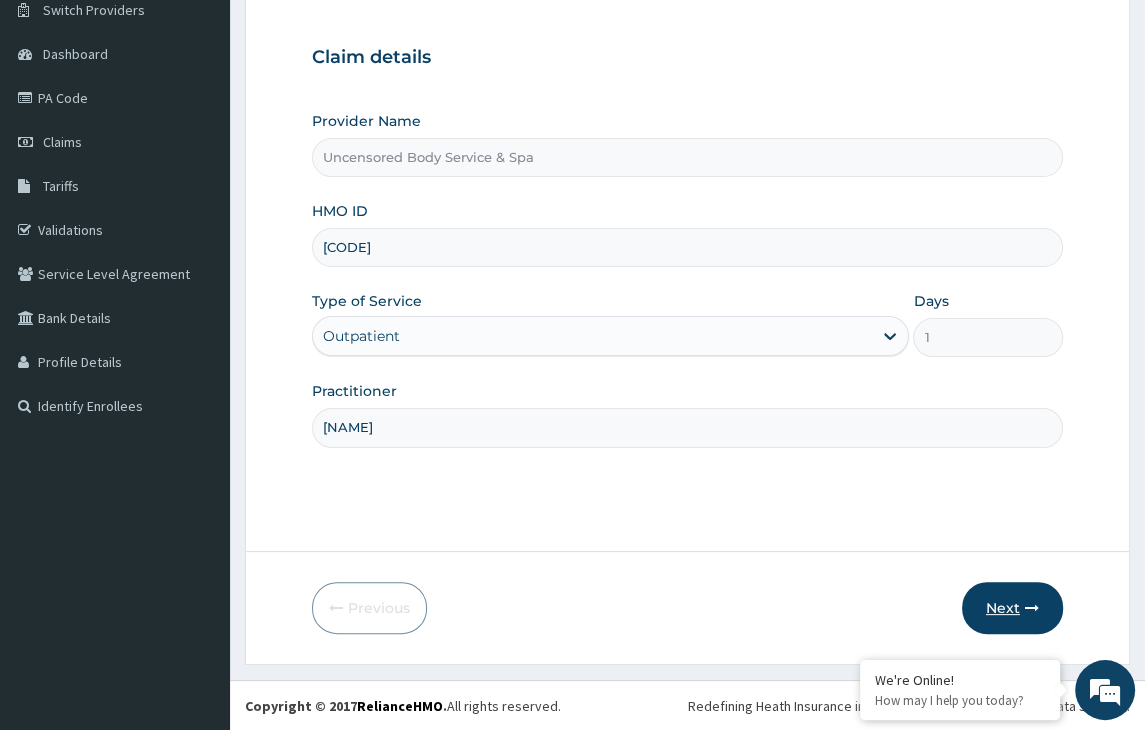 click on "Next" at bounding box center (1012, 608) 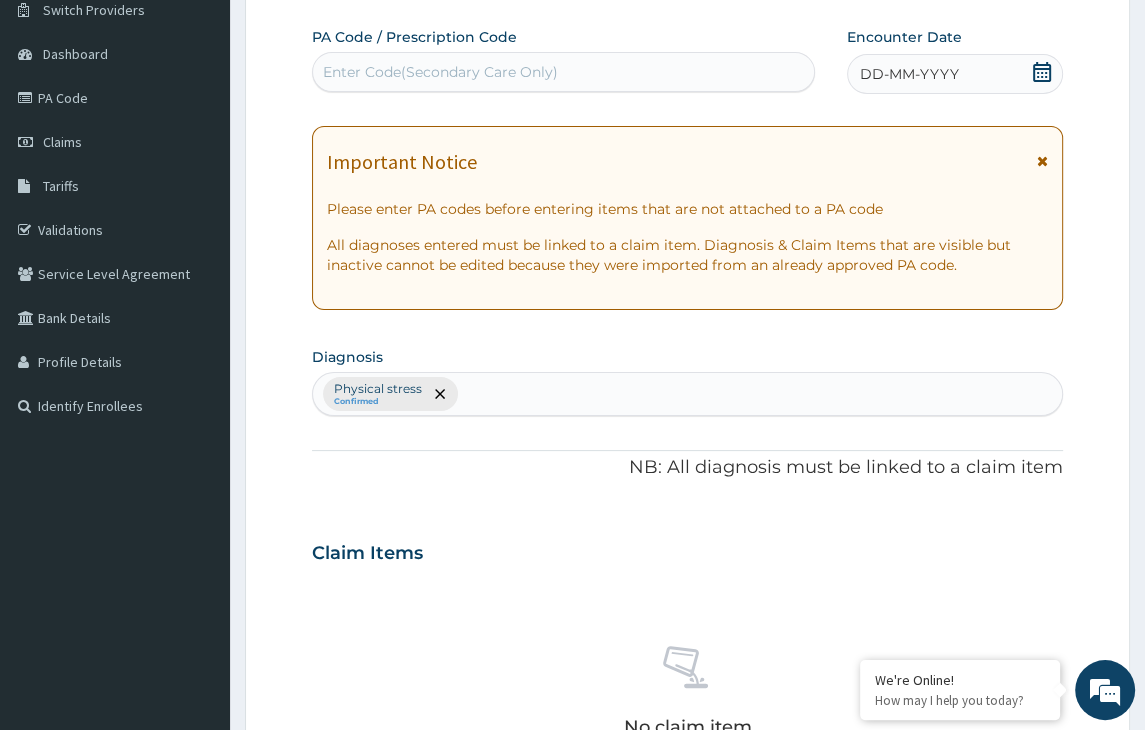 scroll, scrollTop: 0, scrollLeft: 0, axis: both 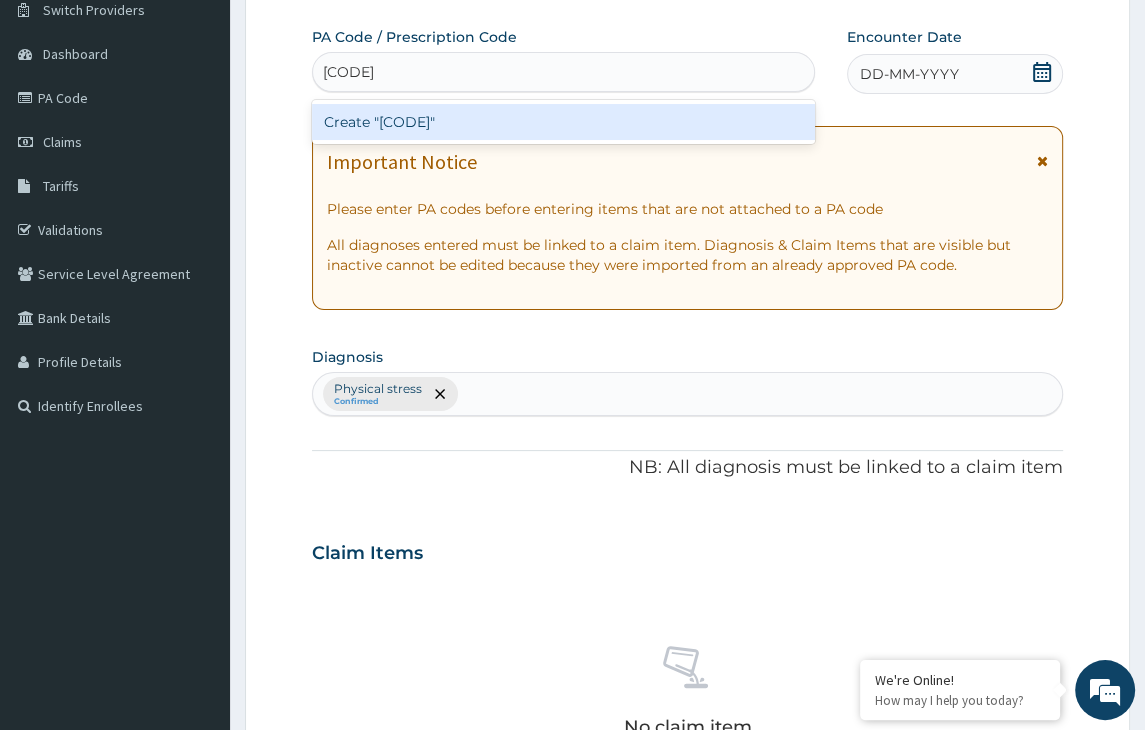 type on "PA/EFBE2F" 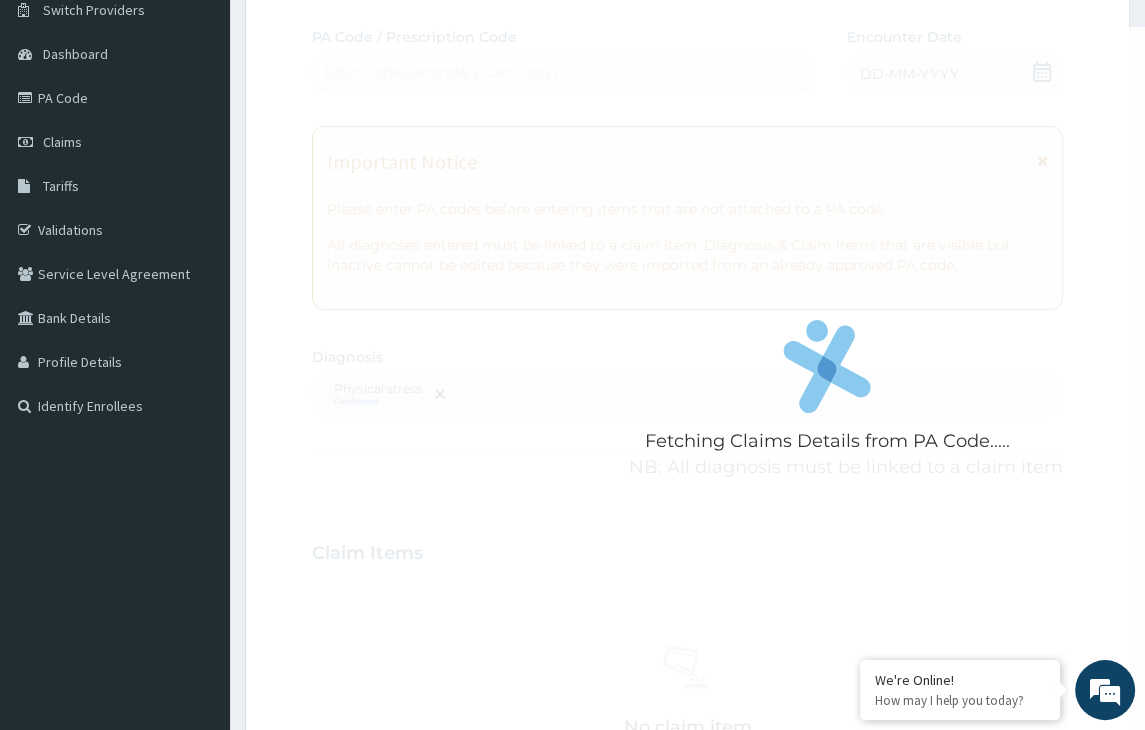 click on "Step  2  of 2 Fetching Claims Details from PA Code..... PA Code / Prescription Code Enter Code(Secondary Care Only) Encounter Date DD-MM-YYYY Important Notice Please enter PA codes before entering items that are not attached to a PA code   All diagnoses entered must be linked to a claim item. Diagnosis & Claim Items that are visible but inactive cannot be edited because they were imported from an already approved PA code. Diagnosis Physical stress Confirmed NB: All diagnosis must be linked to a claim item Claim Items No claim item Types Select Type Item Select Item Pair Diagnosis Physical stress Unit Price 0 Add Comment     Previous   Submit" at bounding box center (687, 576) 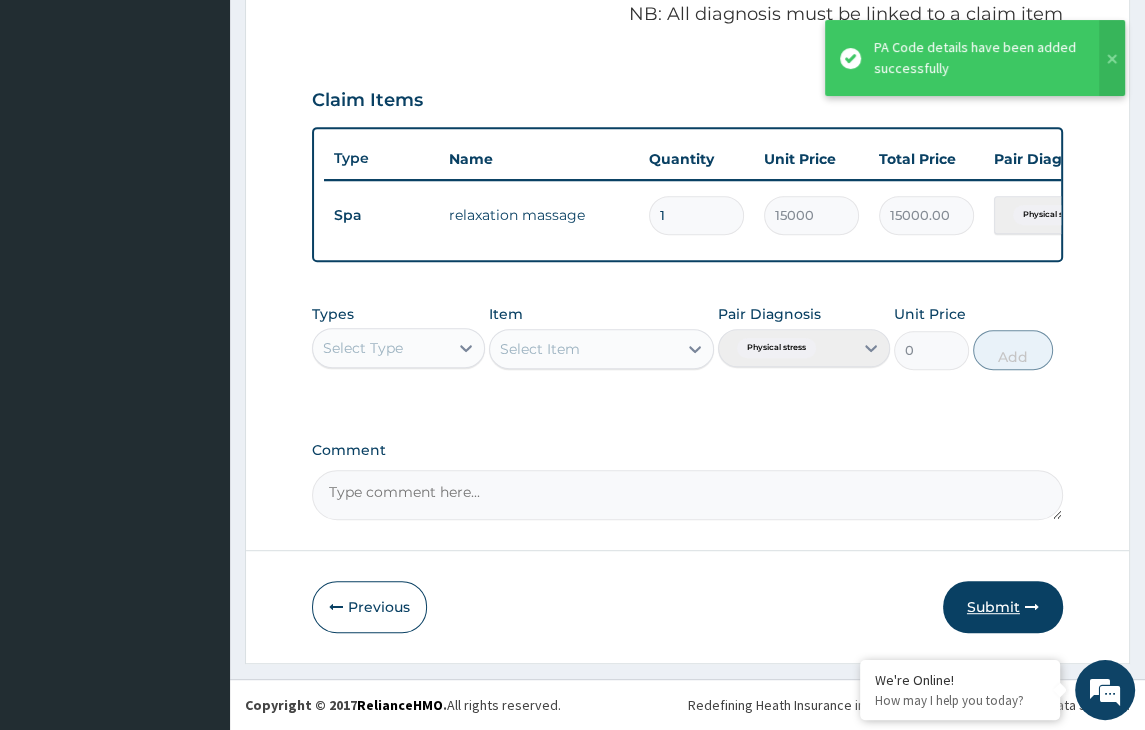 click on "Submit" at bounding box center (1003, 607) 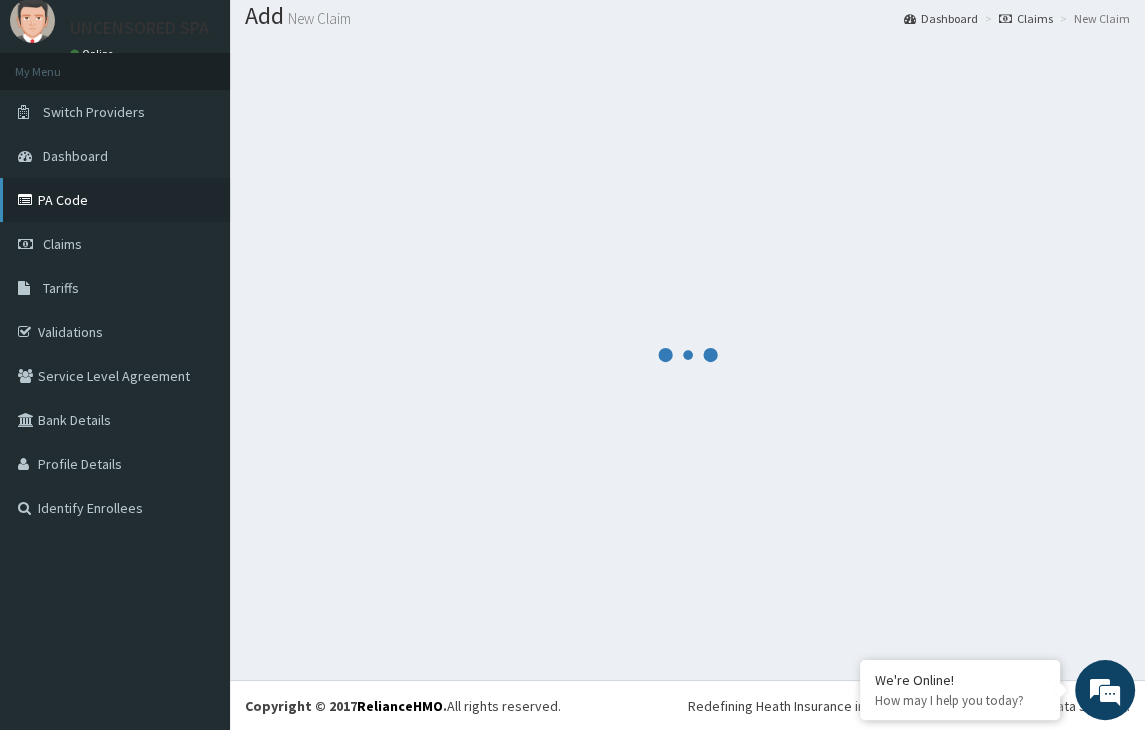 scroll, scrollTop: 629, scrollLeft: 0, axis: vertical 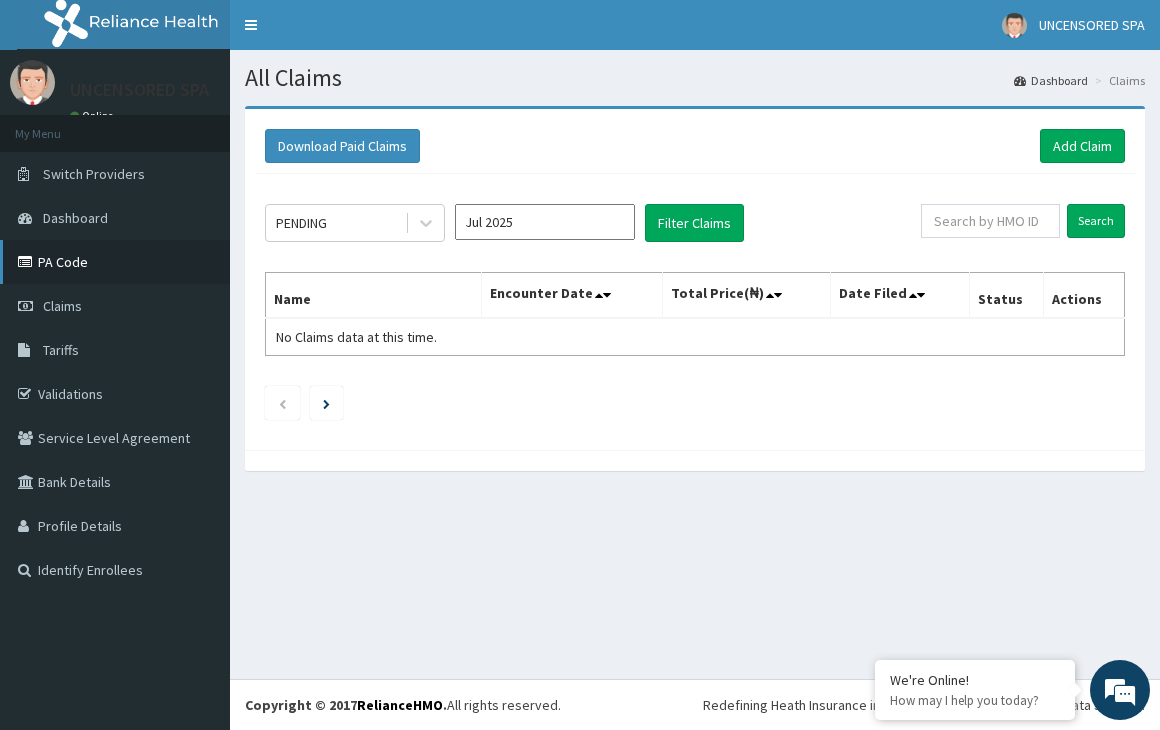 click on "PA Code" at bounding box center (115, 262) 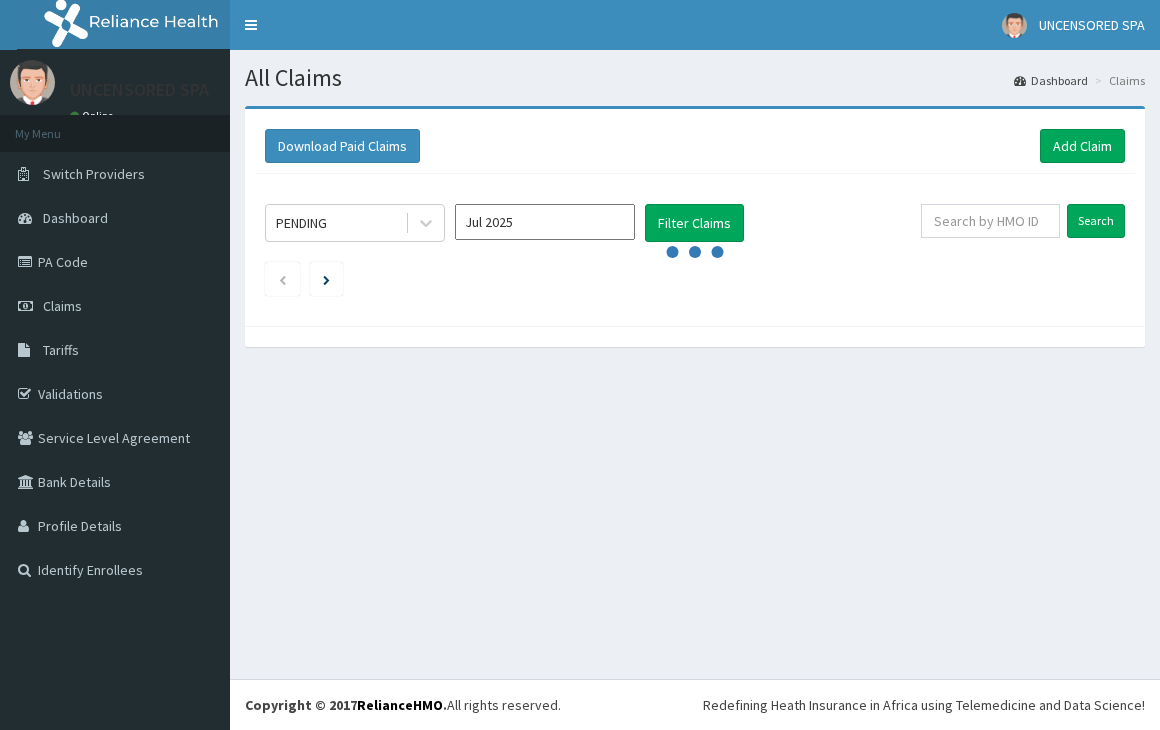scroll, scrollTop: 0, scrollLeft: 0, axis: both 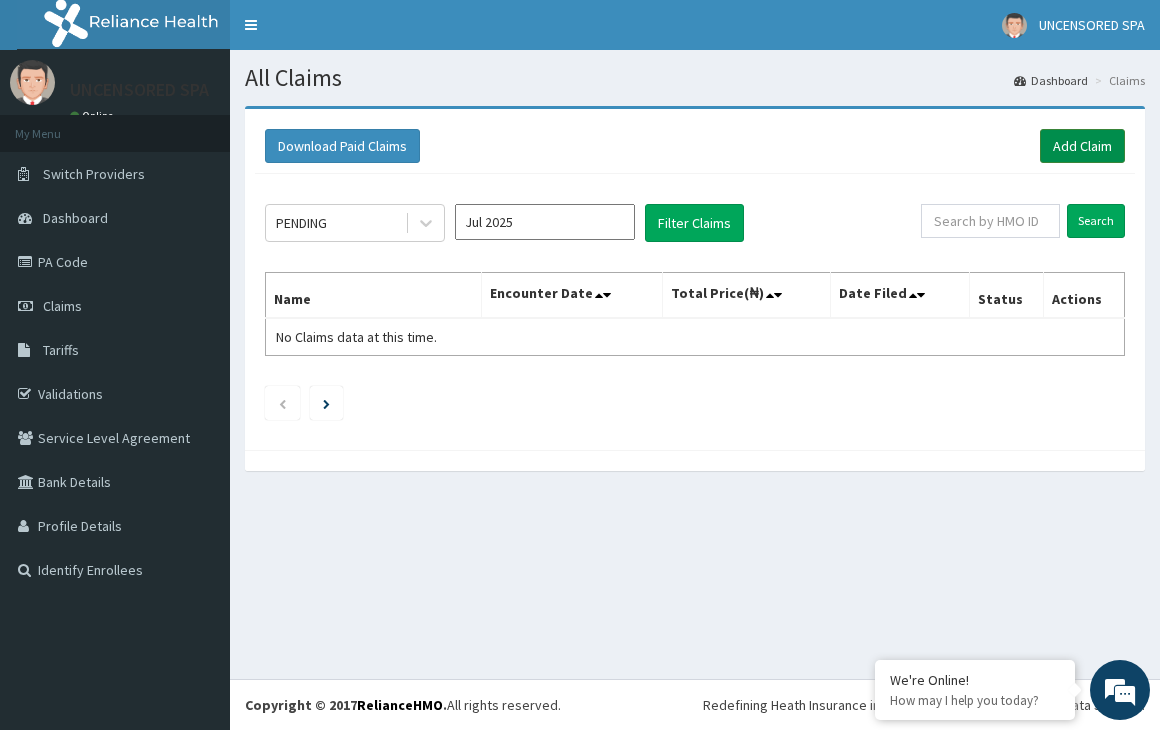 click on "Add Claim" at bounding box center [1082, 146] 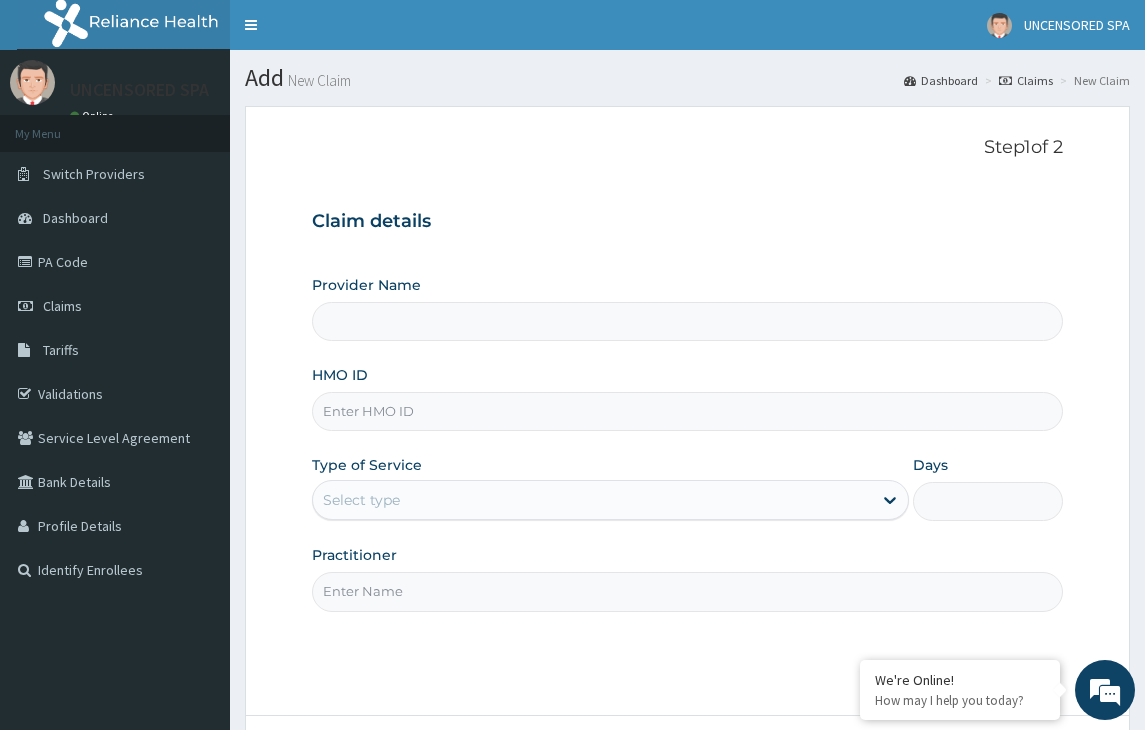 scroll, scrollTop: 0, scrollLeft: 0, axis: both 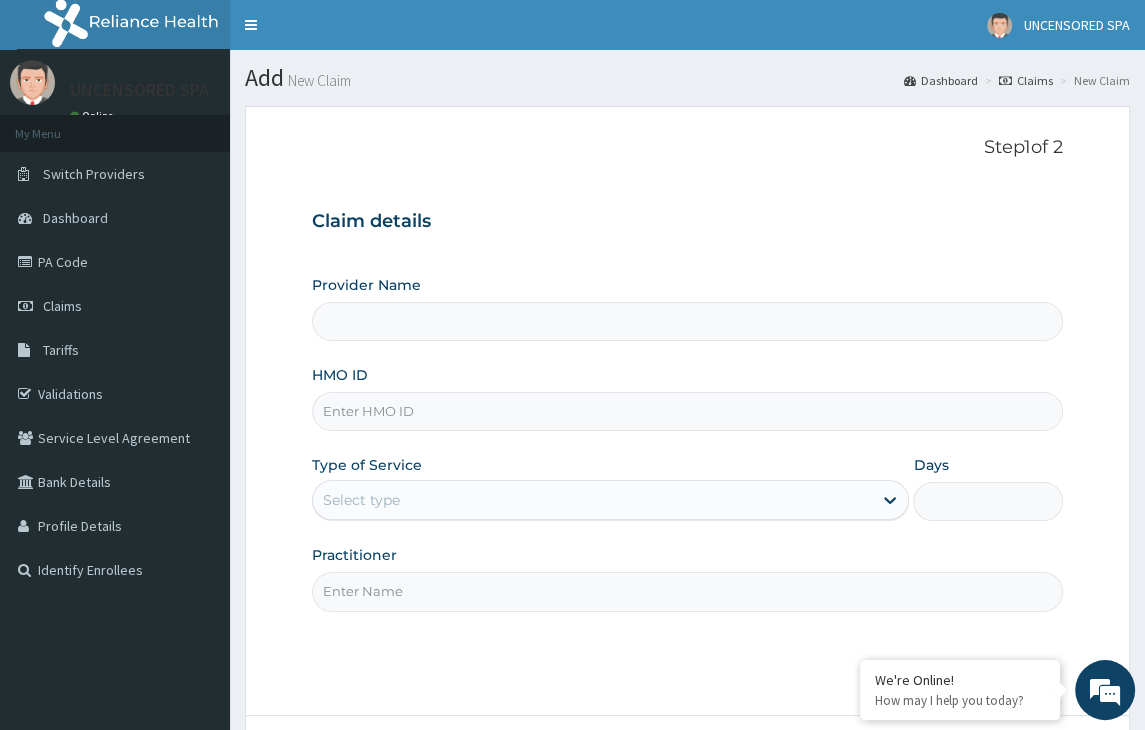 click on "HMO ID" at bounding box center [687, 411] 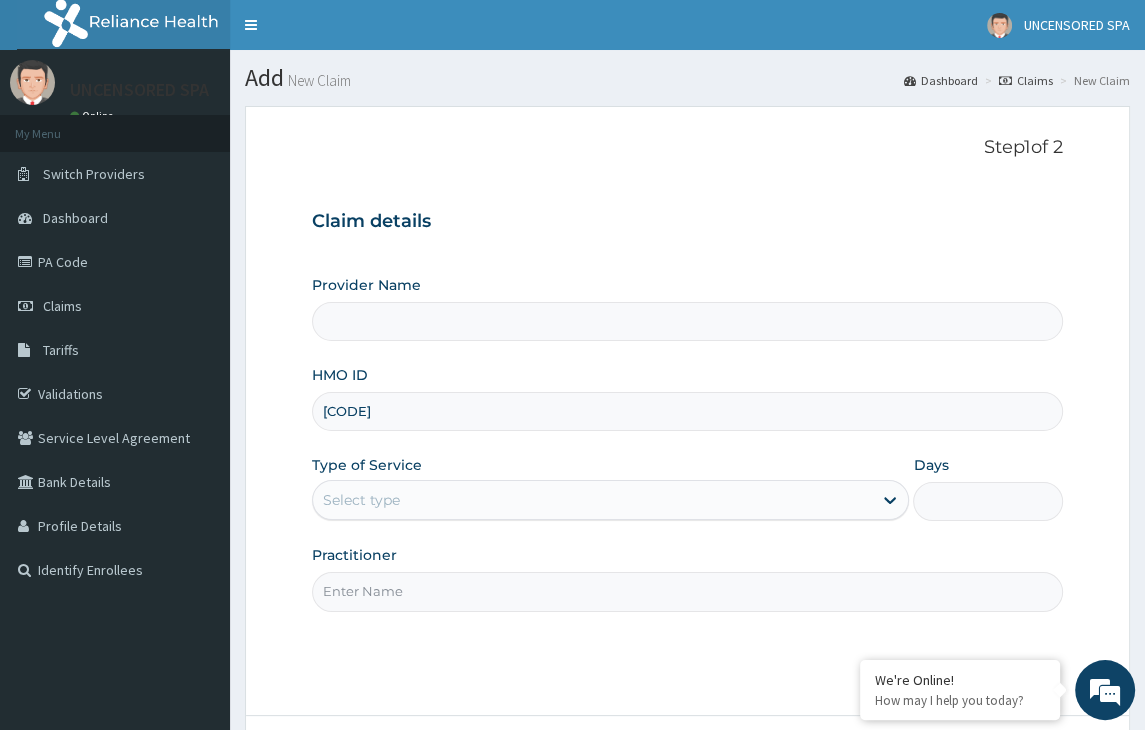 type on "Uncensored Body Service & Spa" 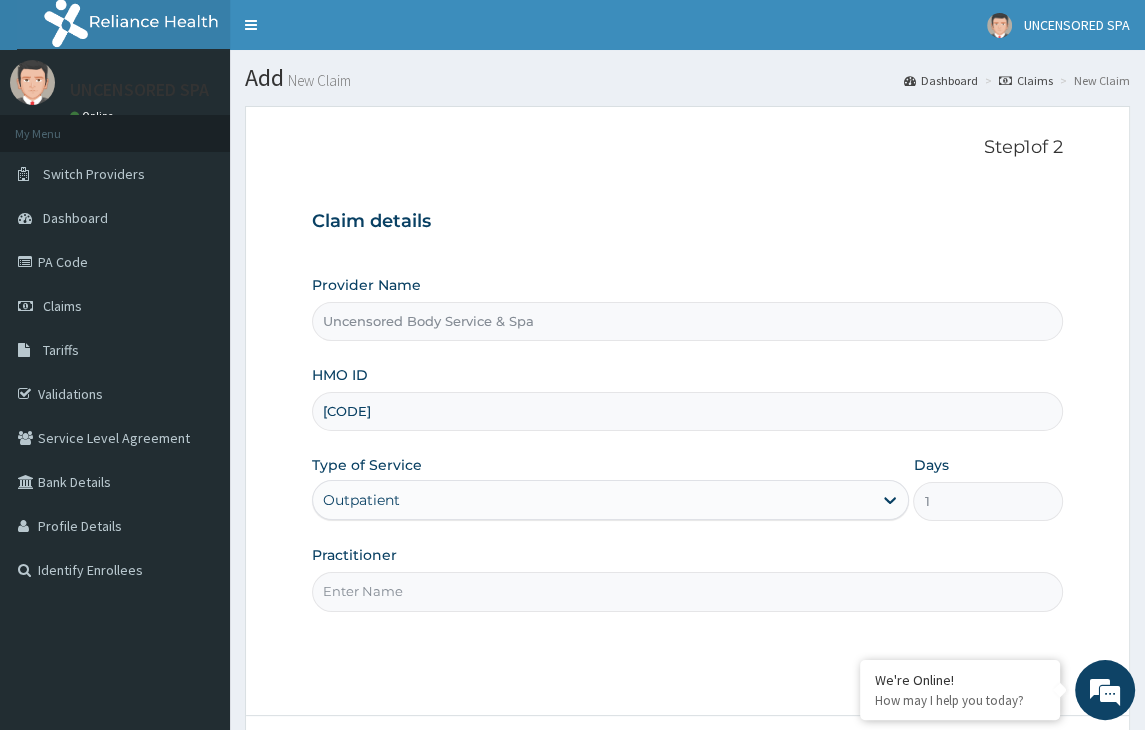 type on "[CODE]" 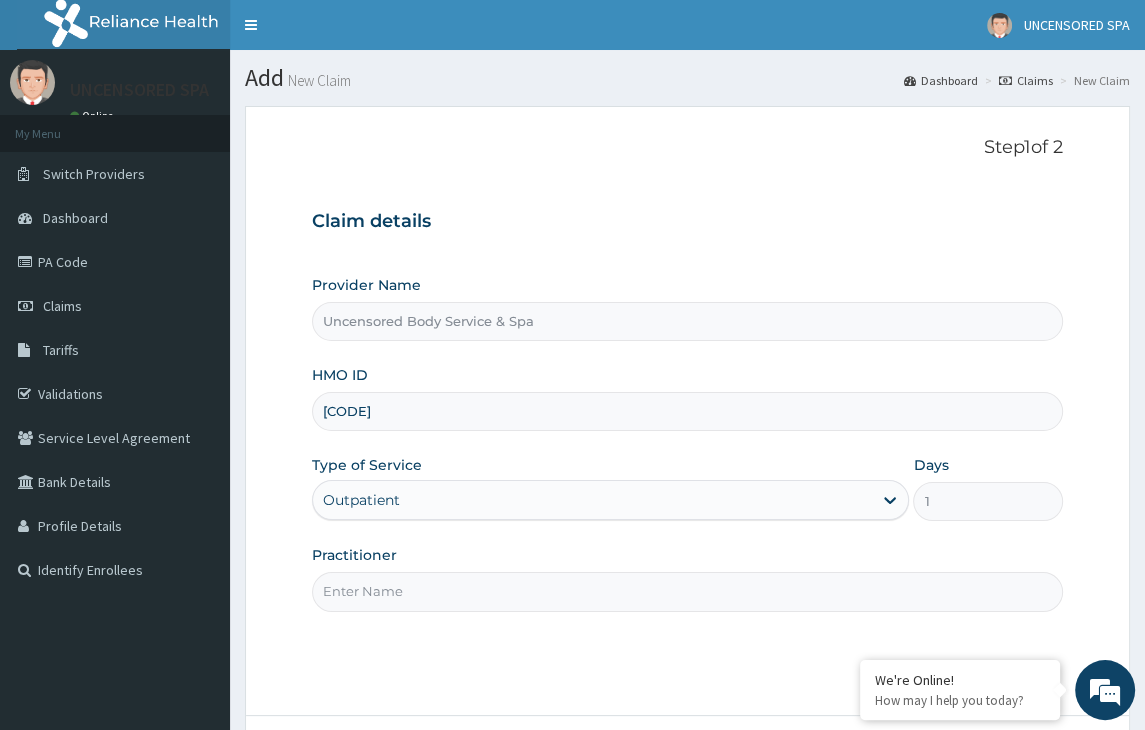 type on "Tejumola" 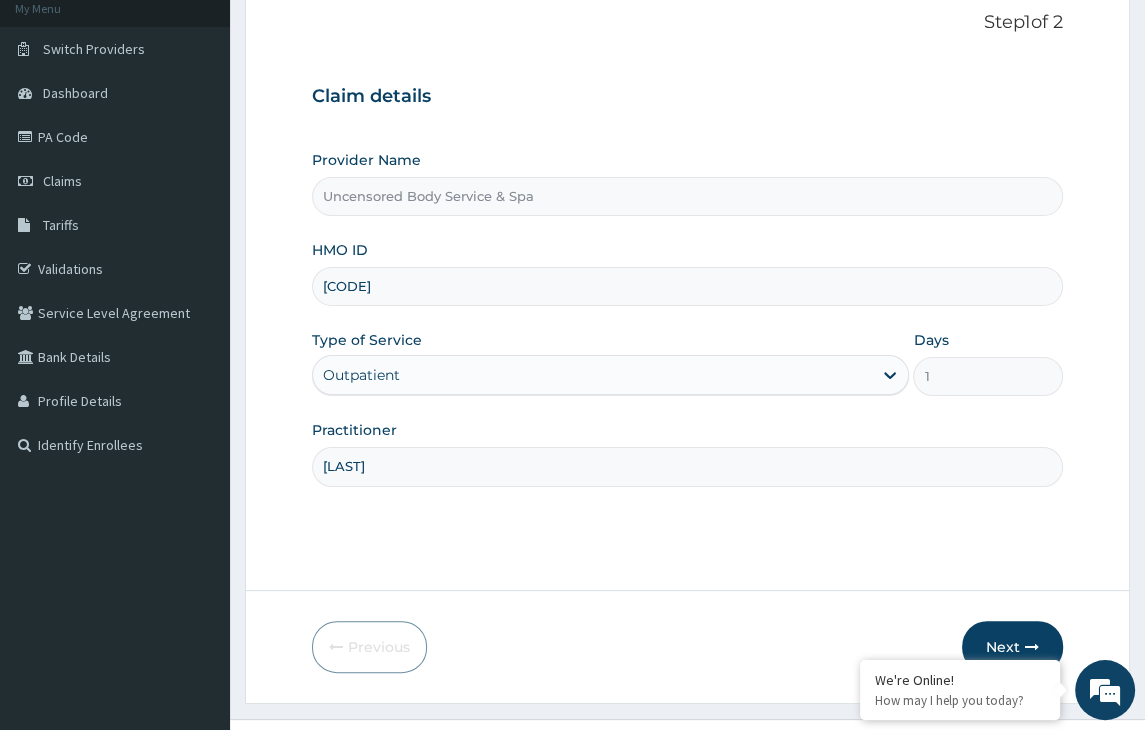 scroll, scrollTop: 164, scrollLeft: 0, axis: vertical 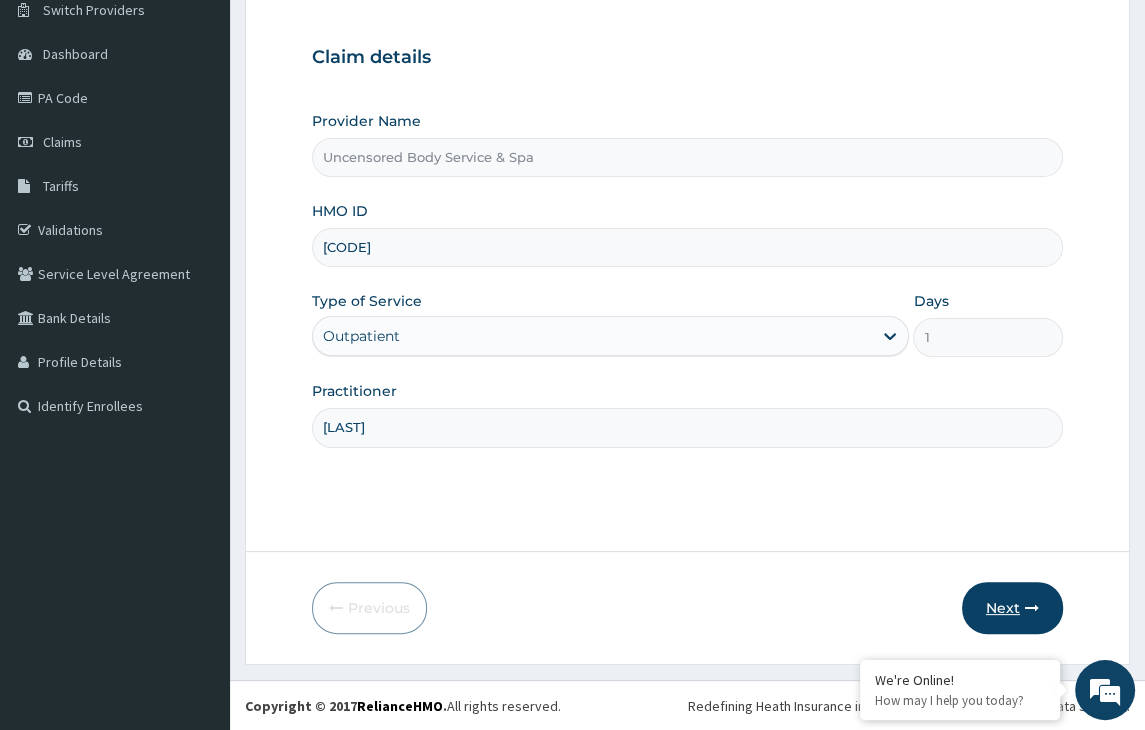 click on "Next" at bounding box center [1012, 608] 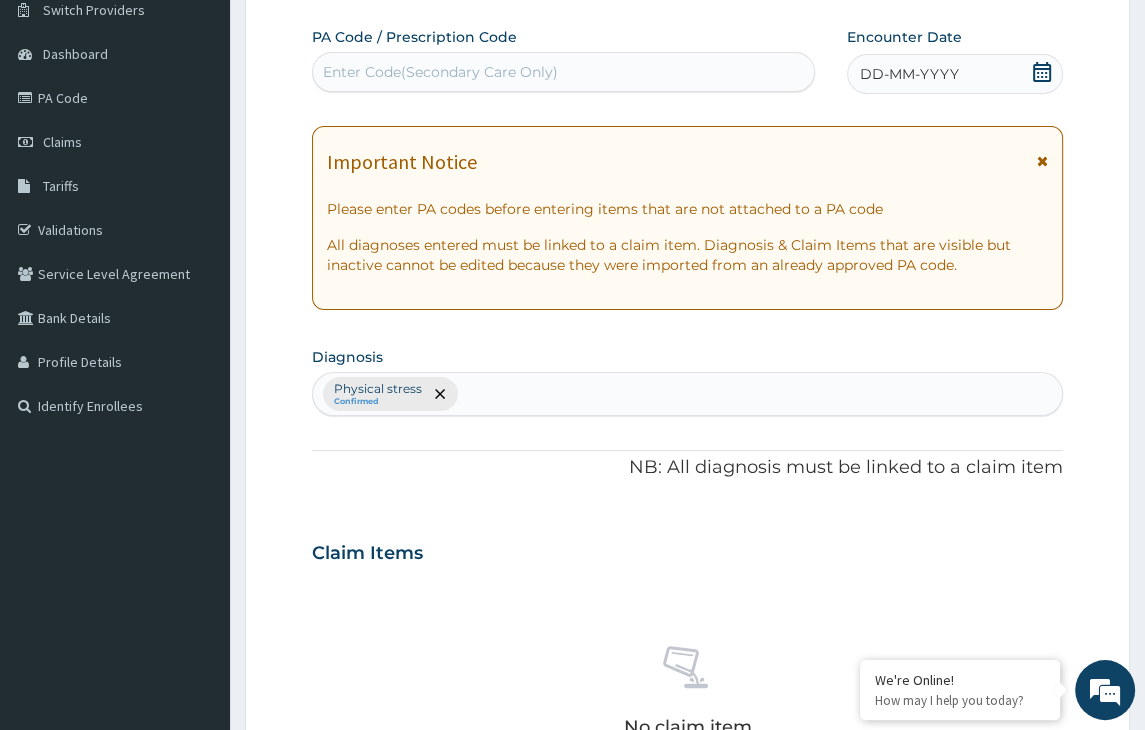 scroll, scrollTop: 0, scrollLeft: 0, axis: both 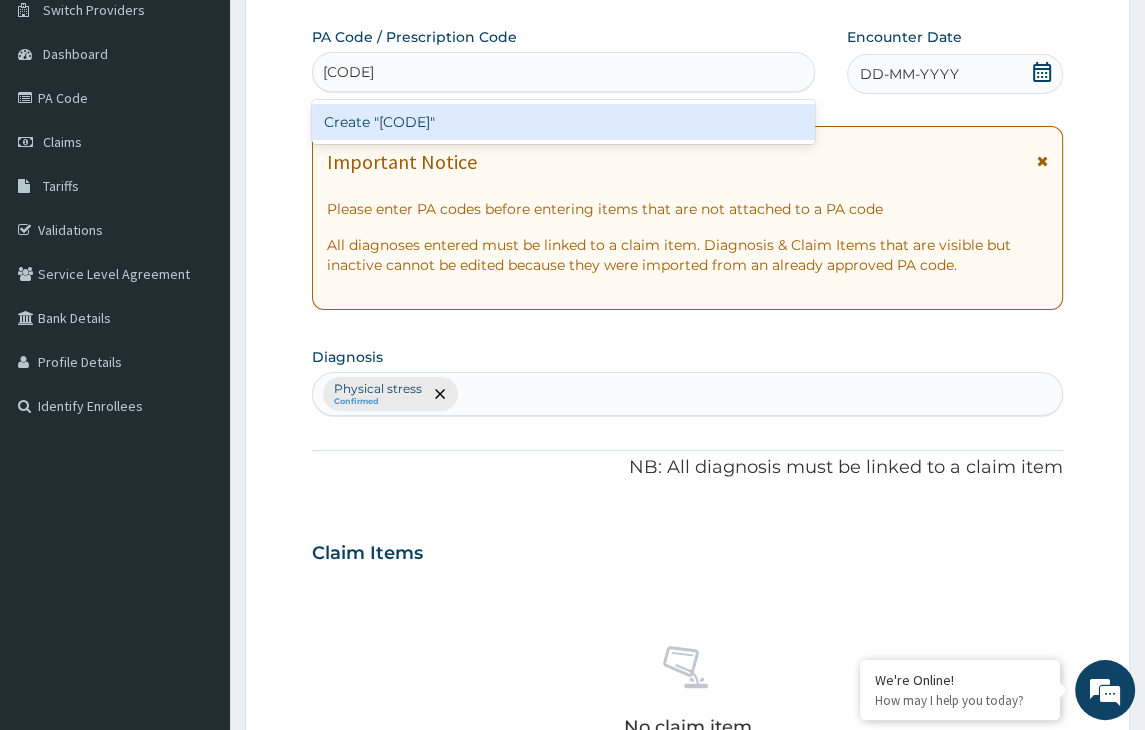 type on "PA/CC760E" 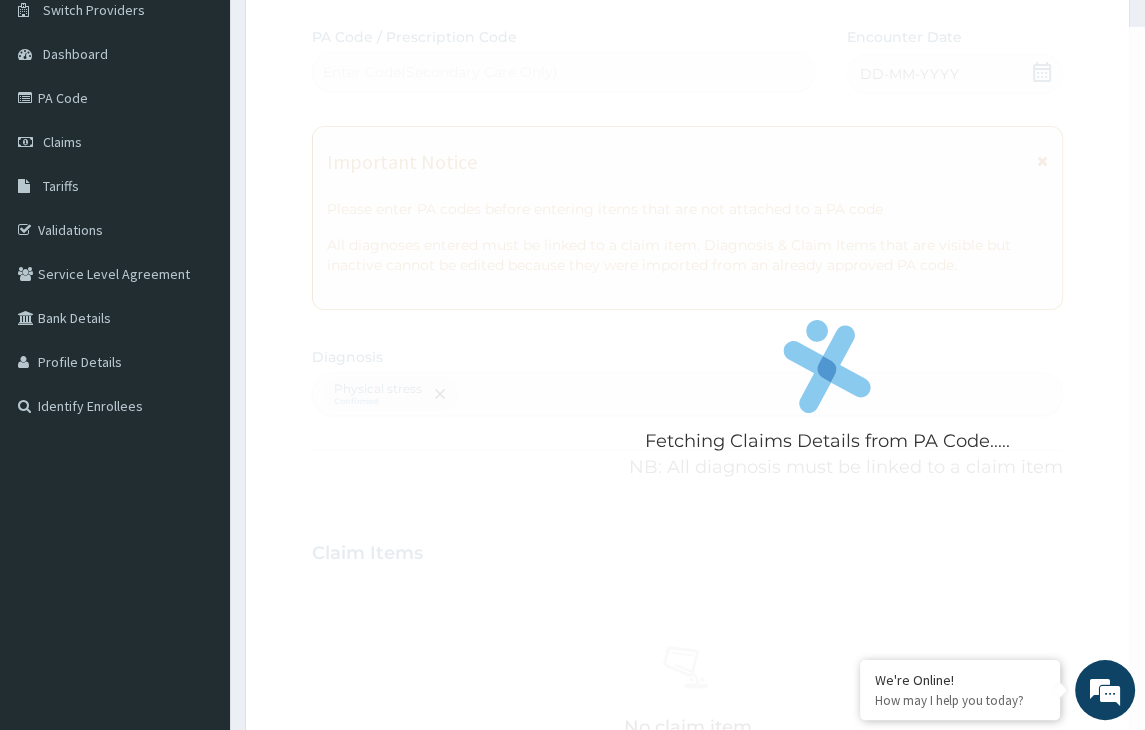 click on "Step  2  of 2 Fetching Claims Details from PA Code..... PA Code / Prescription Code Enter Code(Secondary Care Only) Encounter Date DD-MM-YYYY Important Notice Please enter PA codes before entering items that are not attached to a PA code   All diagnoses entered must be linked to a claim item. Diagnosis & Claim Items that are visible but inactive cannot be edited because they were imported from an already approved PA code. Diagnosis Physical stress Confirmed NB: All diagnosis must be linked to a claim item Claim Items No claim item Types Select Type Item Select Item Pair Diagnosis Physical stress Unit Price 0 Add Comment     Previous   Submit" at bounding box center (687, 576) 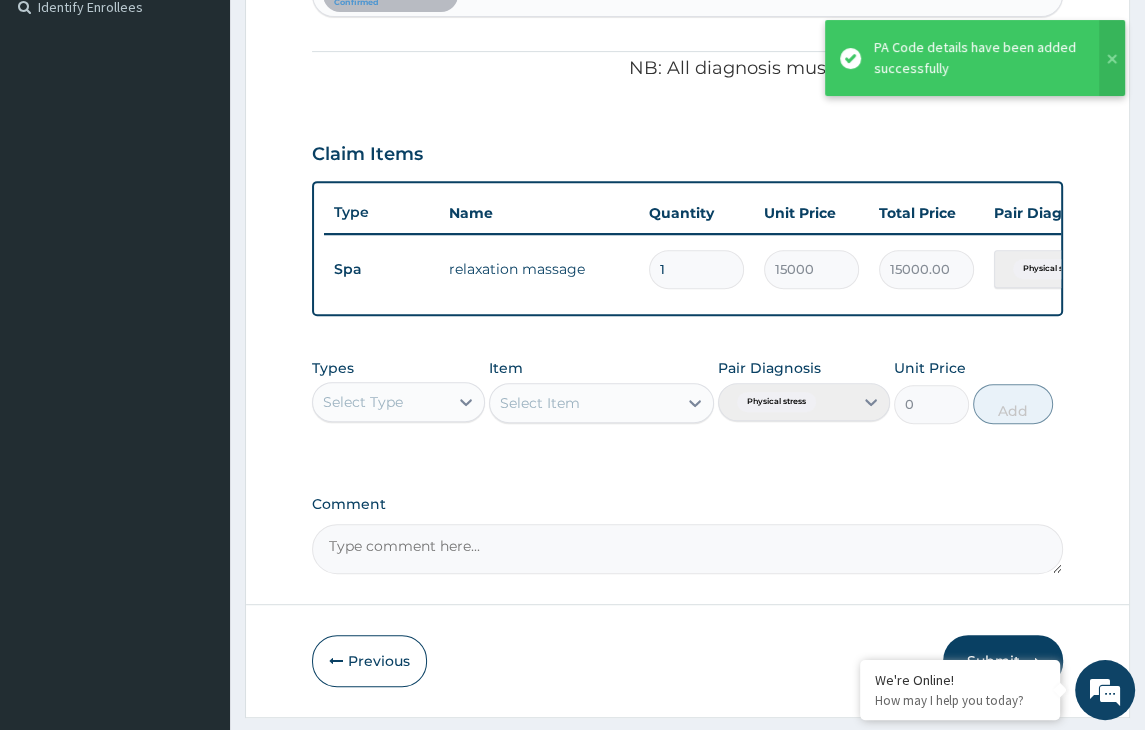 scroll, scrollTop: 629, scrollLeft: 0, axis: vertical 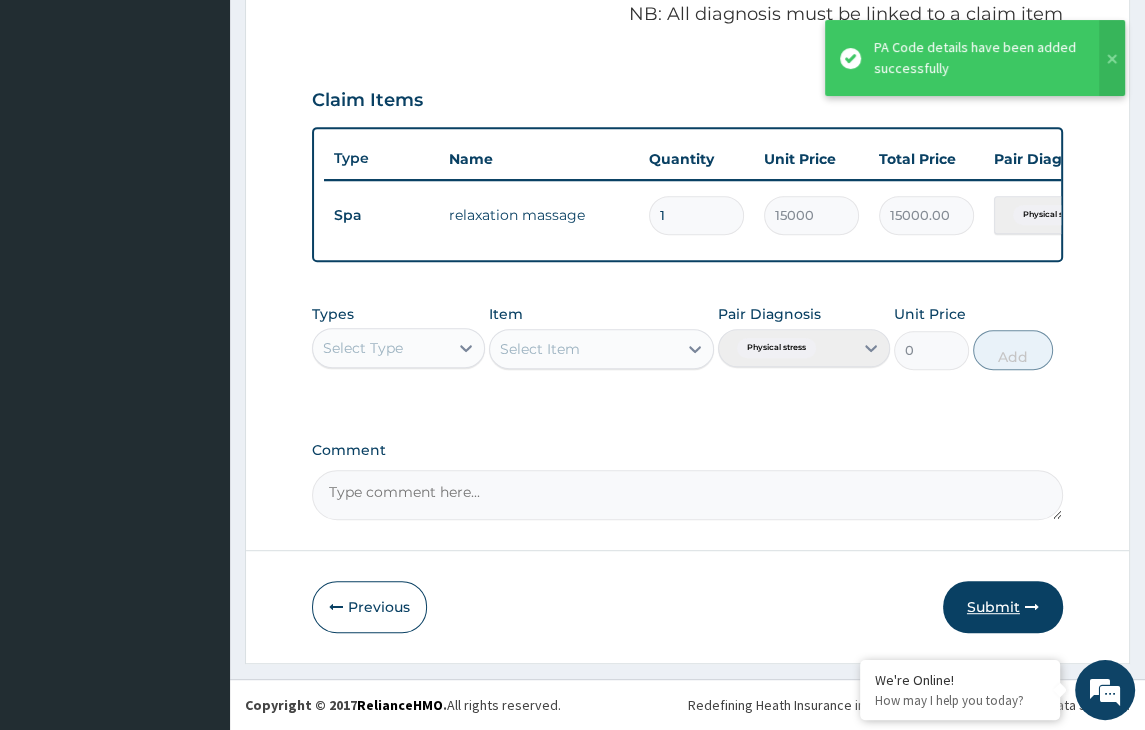 click on "Submit" at bounding box center [1003, 607] 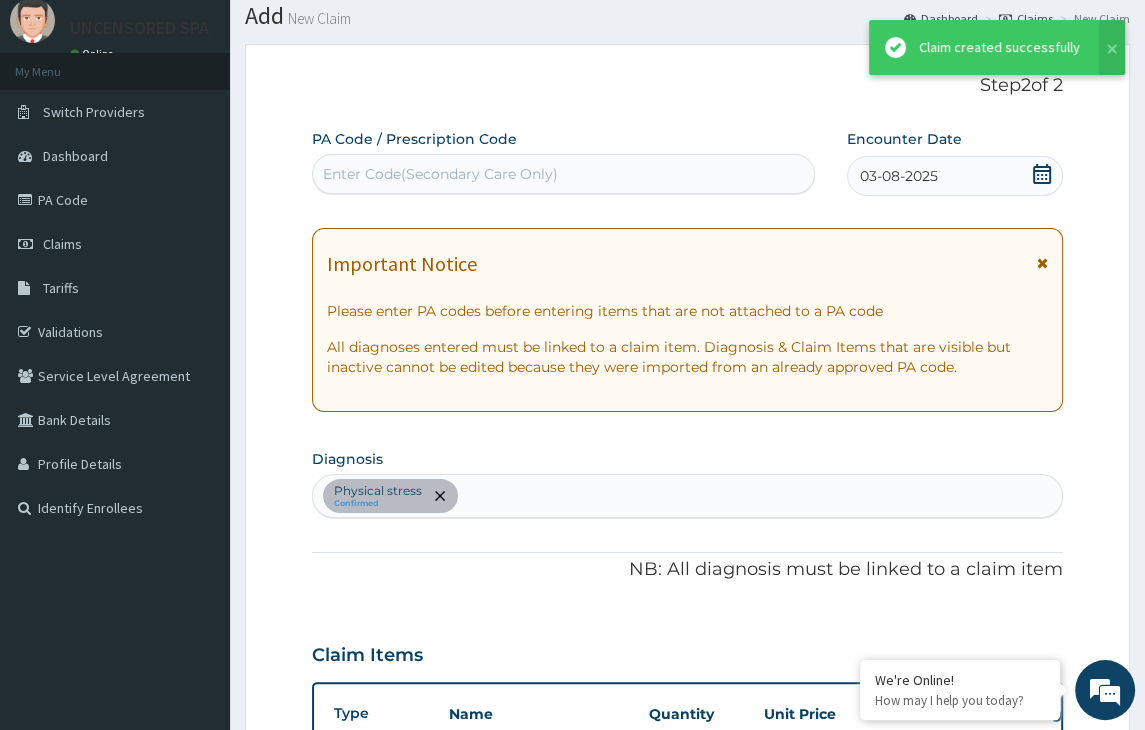 scroll, scrollTop: 629, scrollLeft: 0, axis: vertical 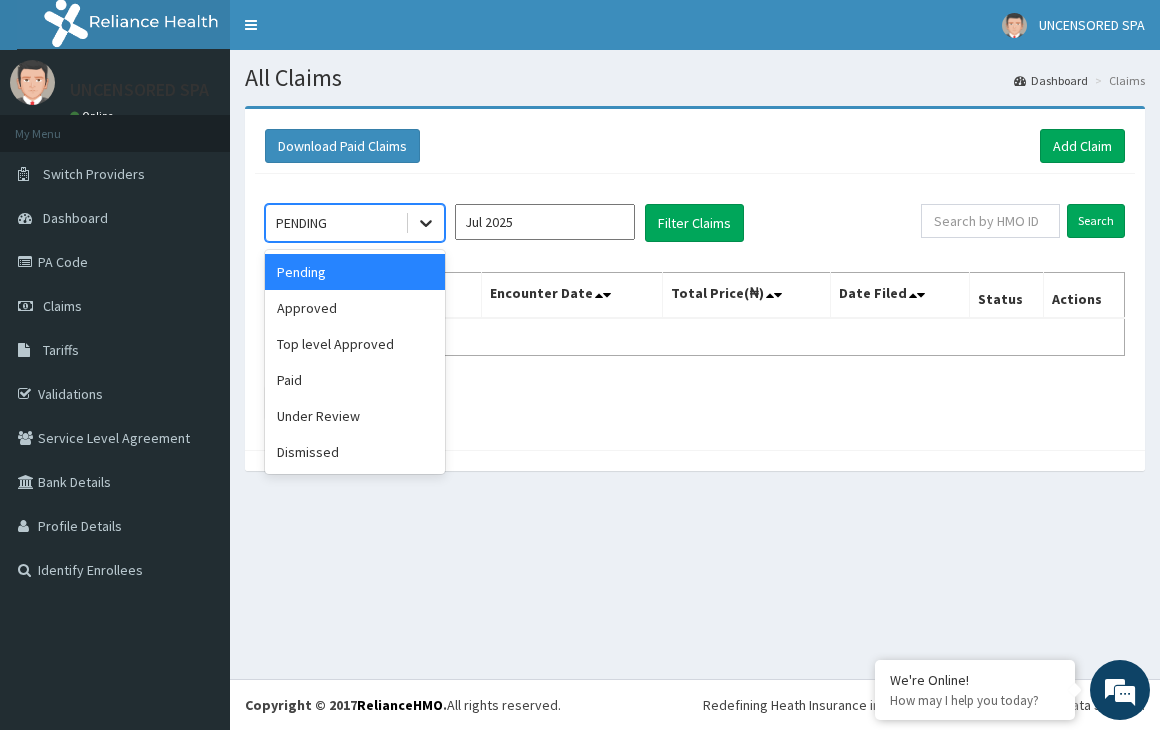 click at bounding box center (426, 223) 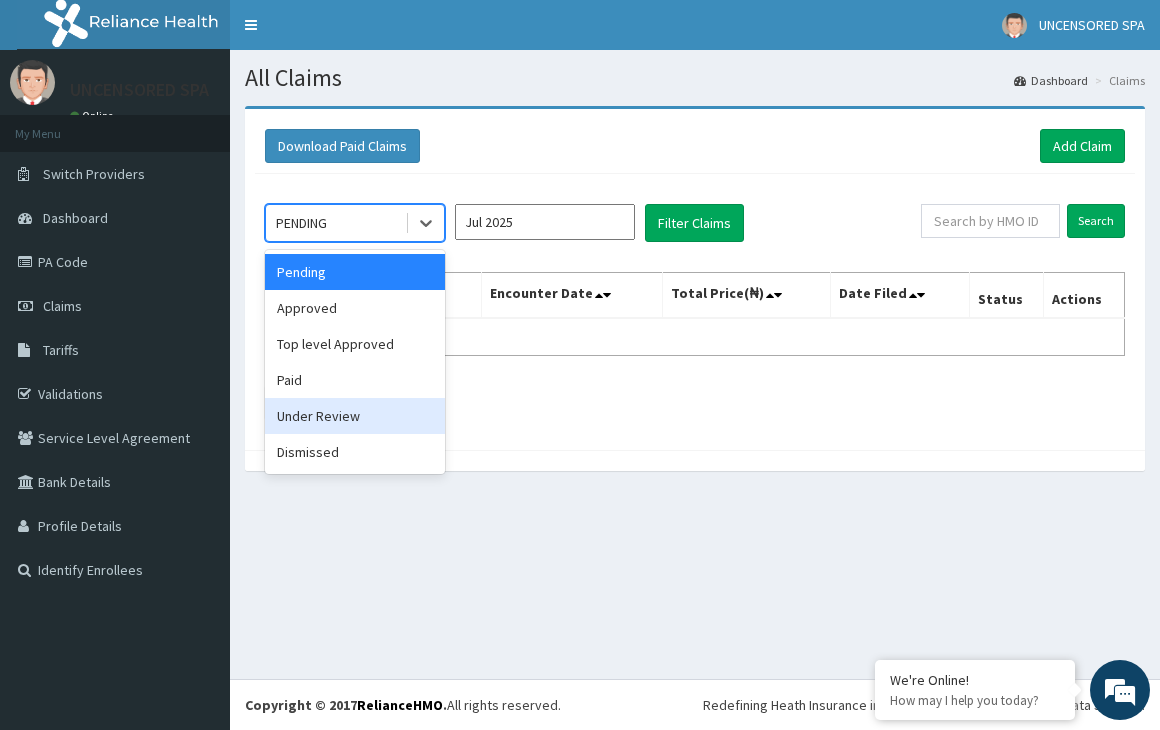 click on "Under Review" at bounding box center [355, 416] 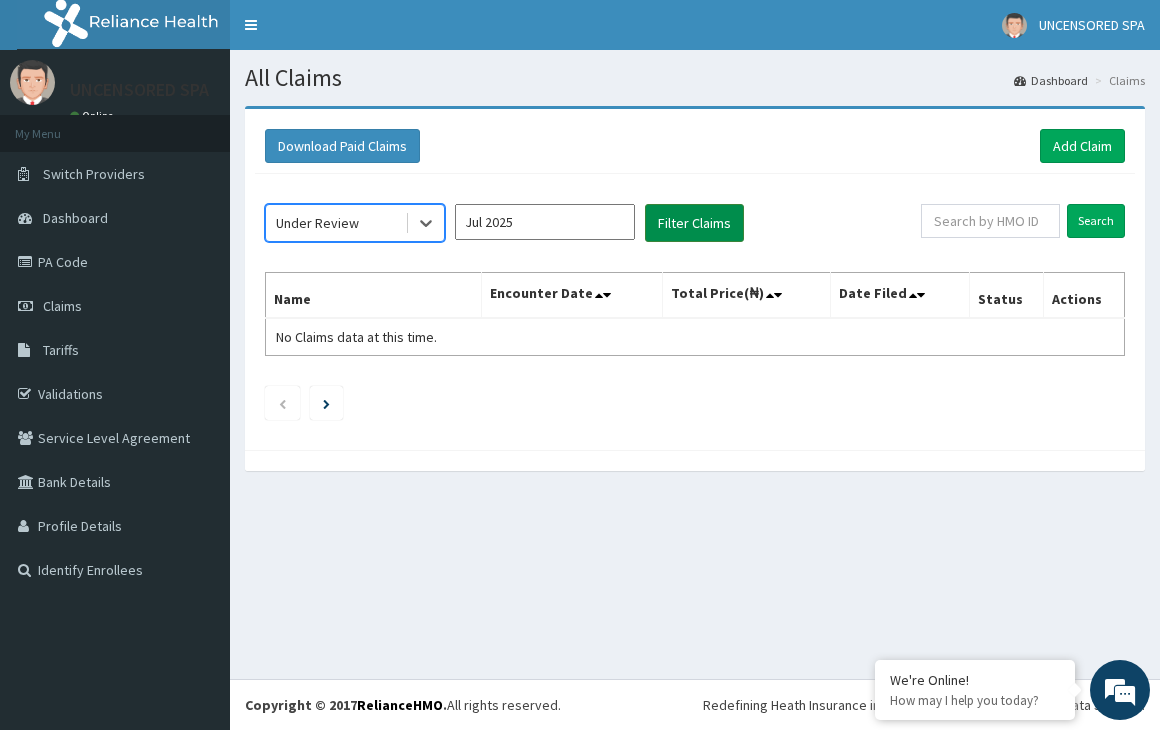 click on "Filter Claims" at bounding box center (694, 223) 